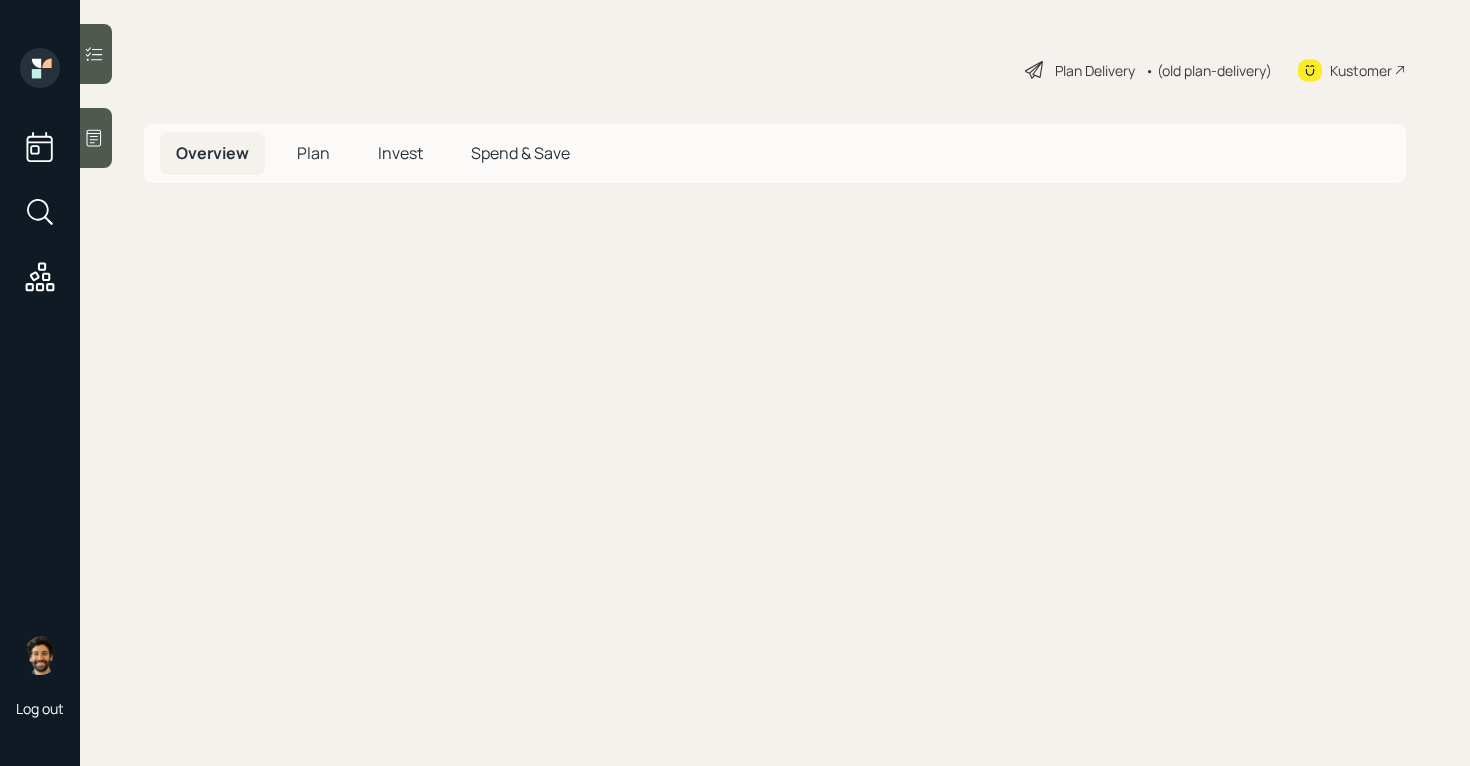 scroll, scrollTop: 0, scrollLeft: 0, axis: both 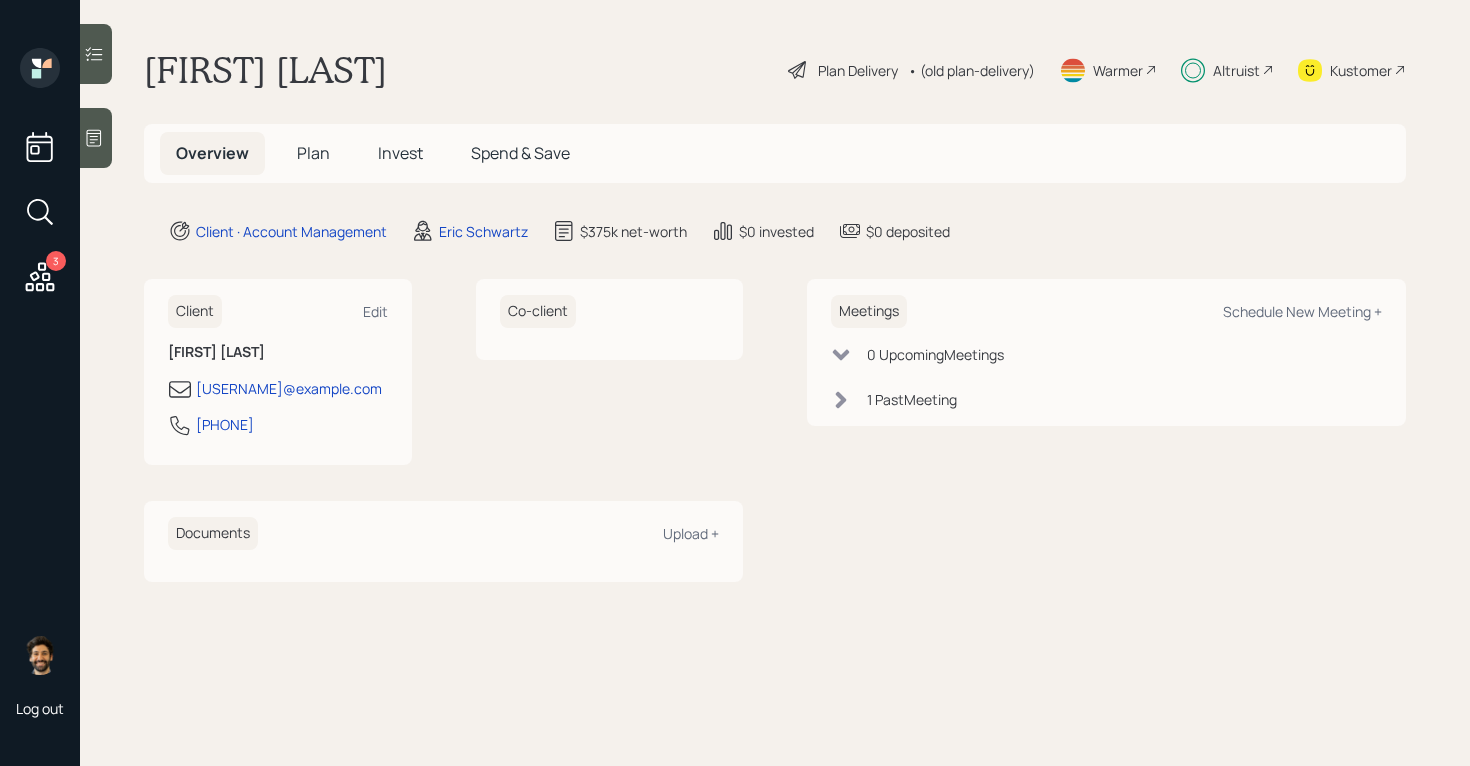 click at bounding box center [96, 54] 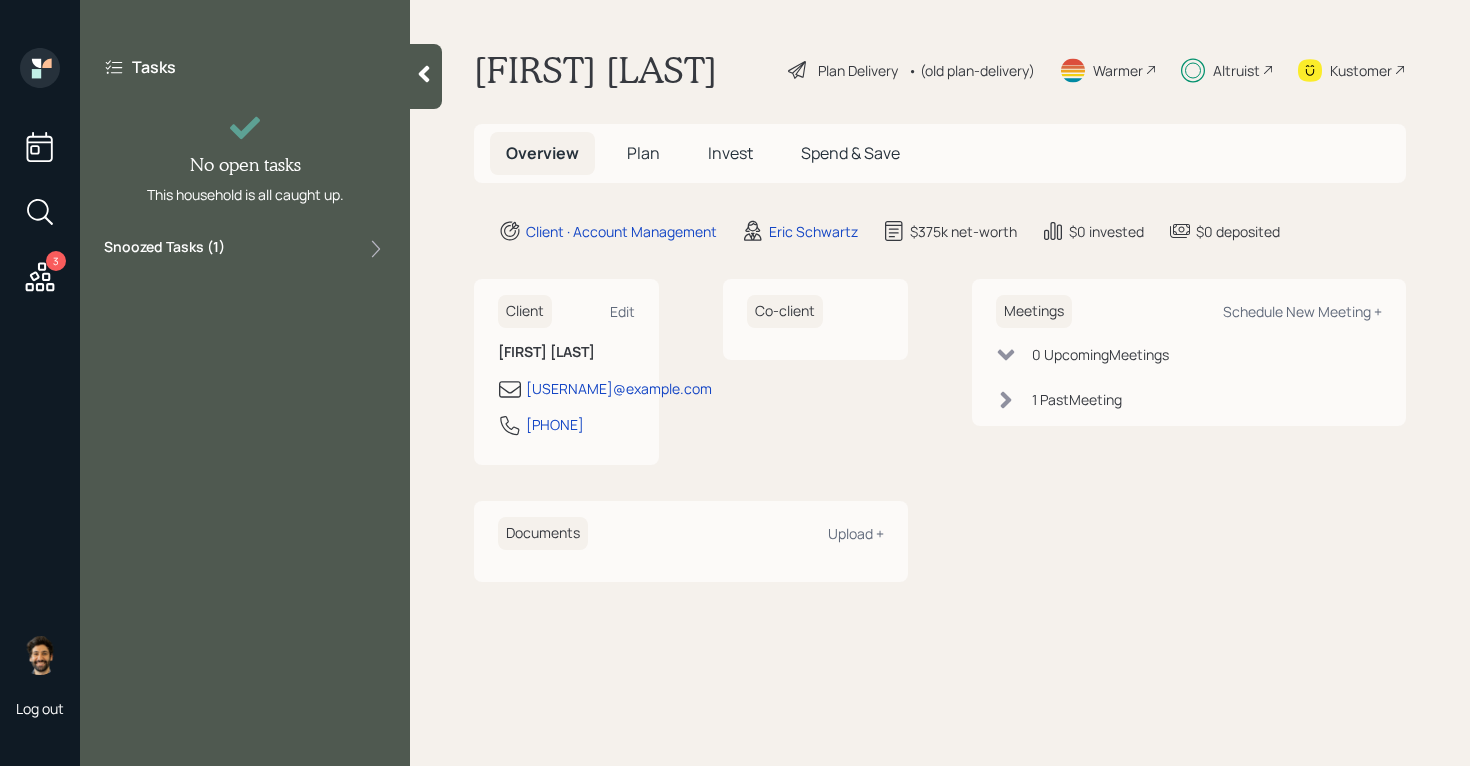 click on "Snoozed Tasks ( 1 )" at bounding box center [164, 249] 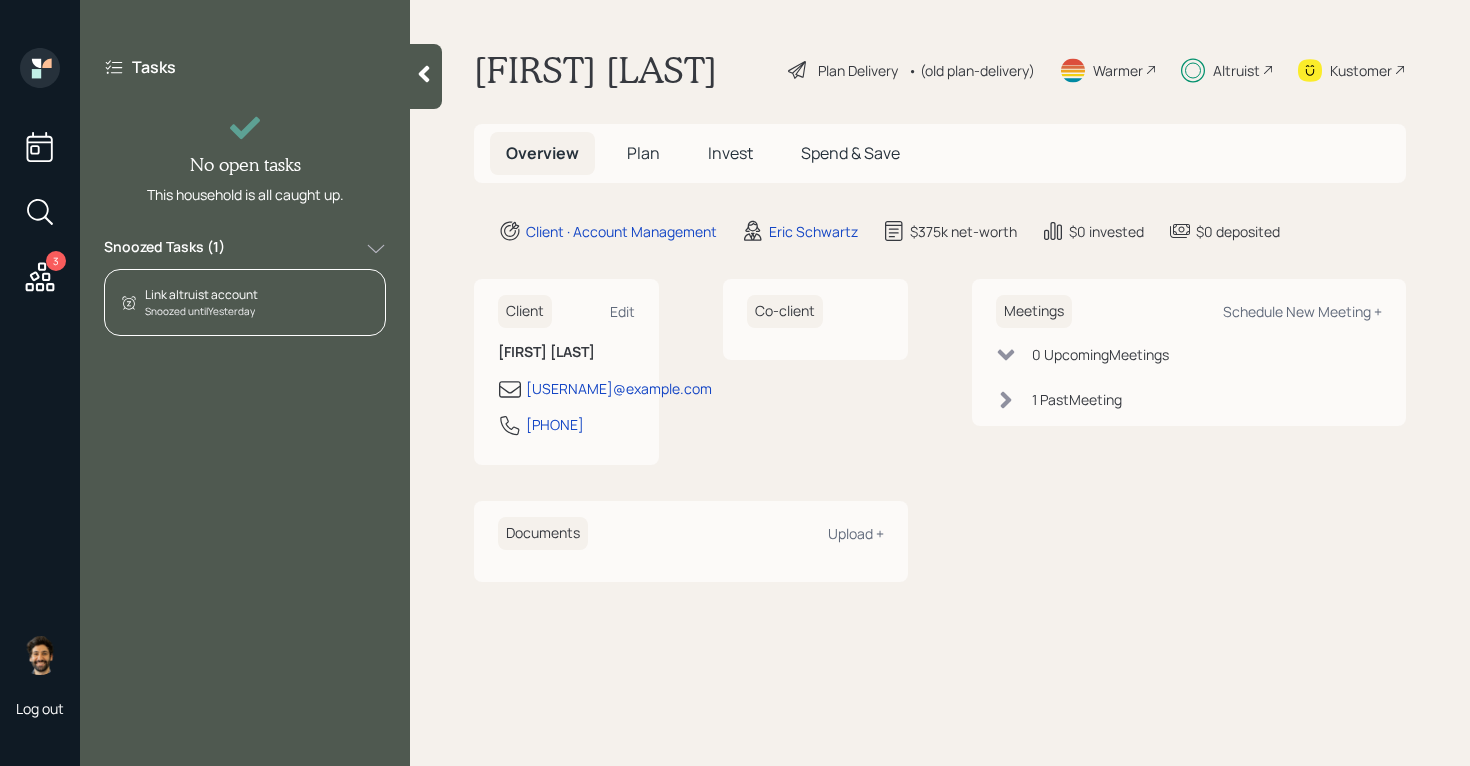 click 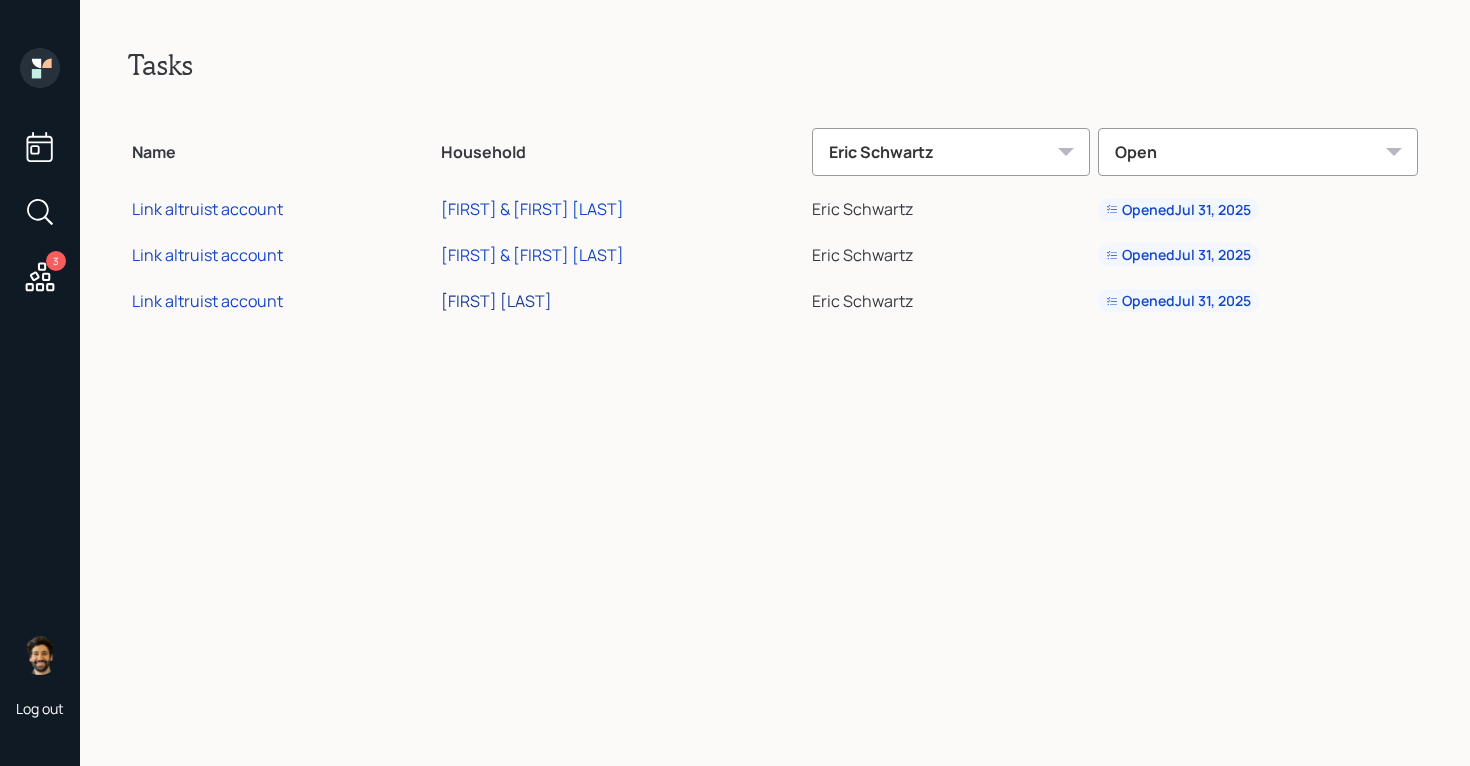 click on "Jennifer Bochantin" at bounding box center [496, 301] 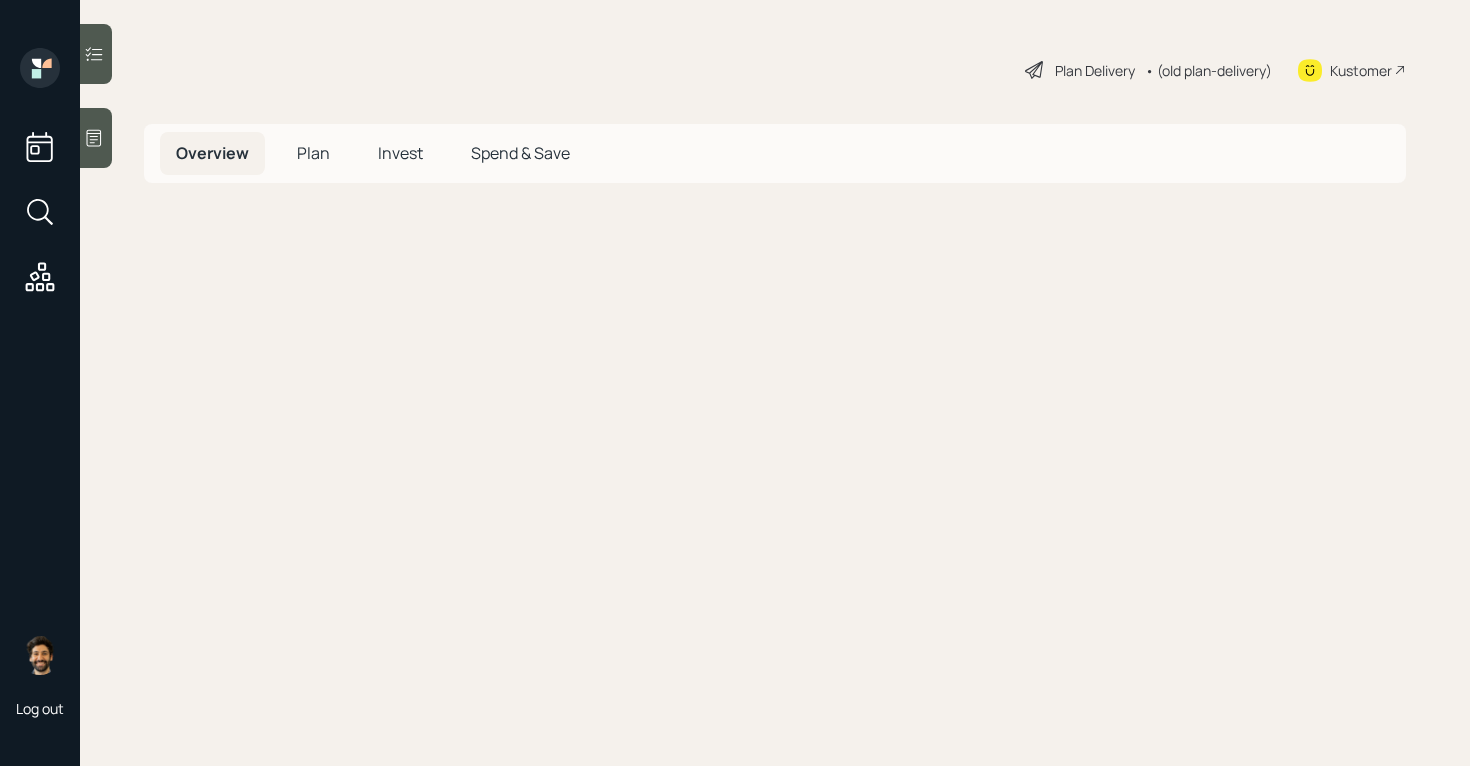 scroll, scrollTop: 0, scrollLeft: 0, axis: both 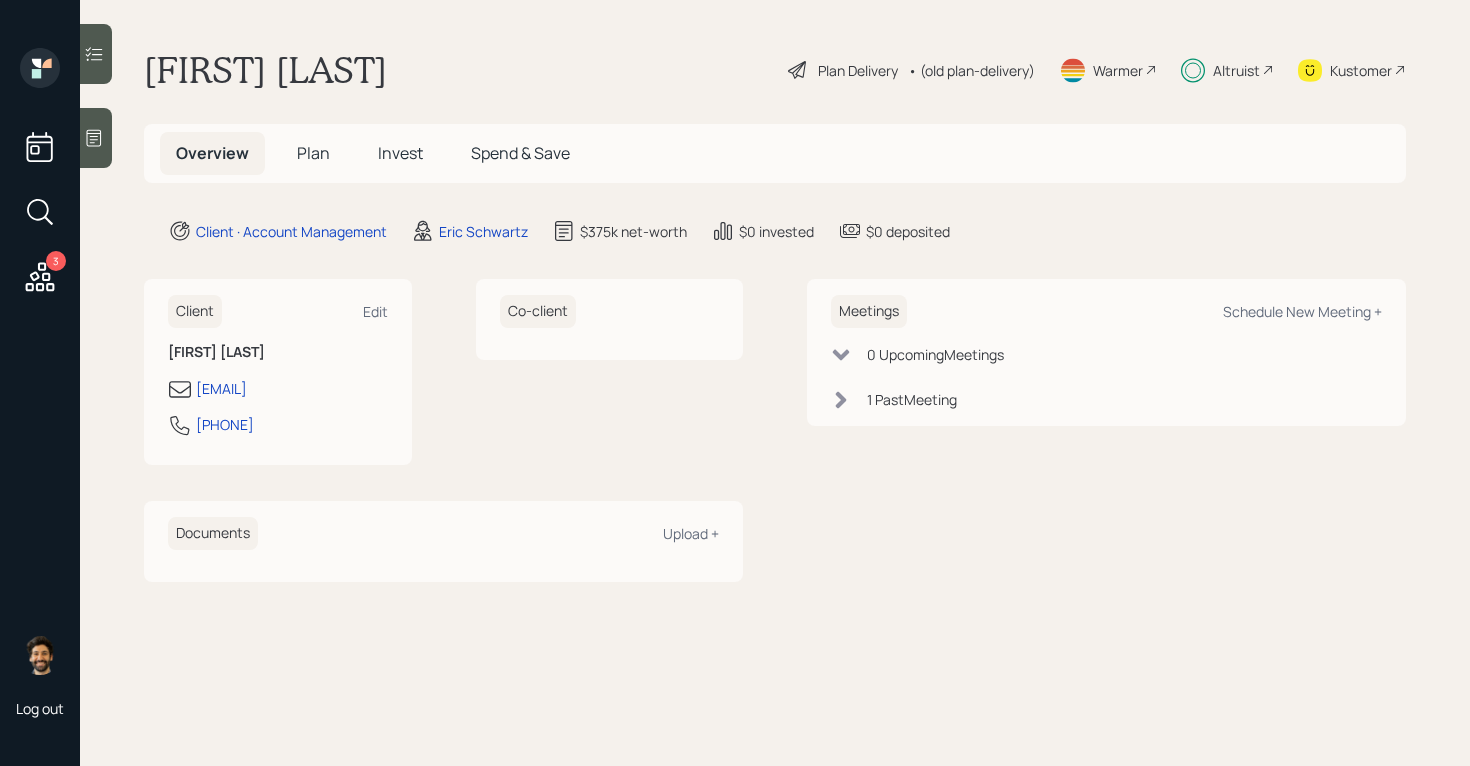 click on "3" at bounding box center [40, 174] 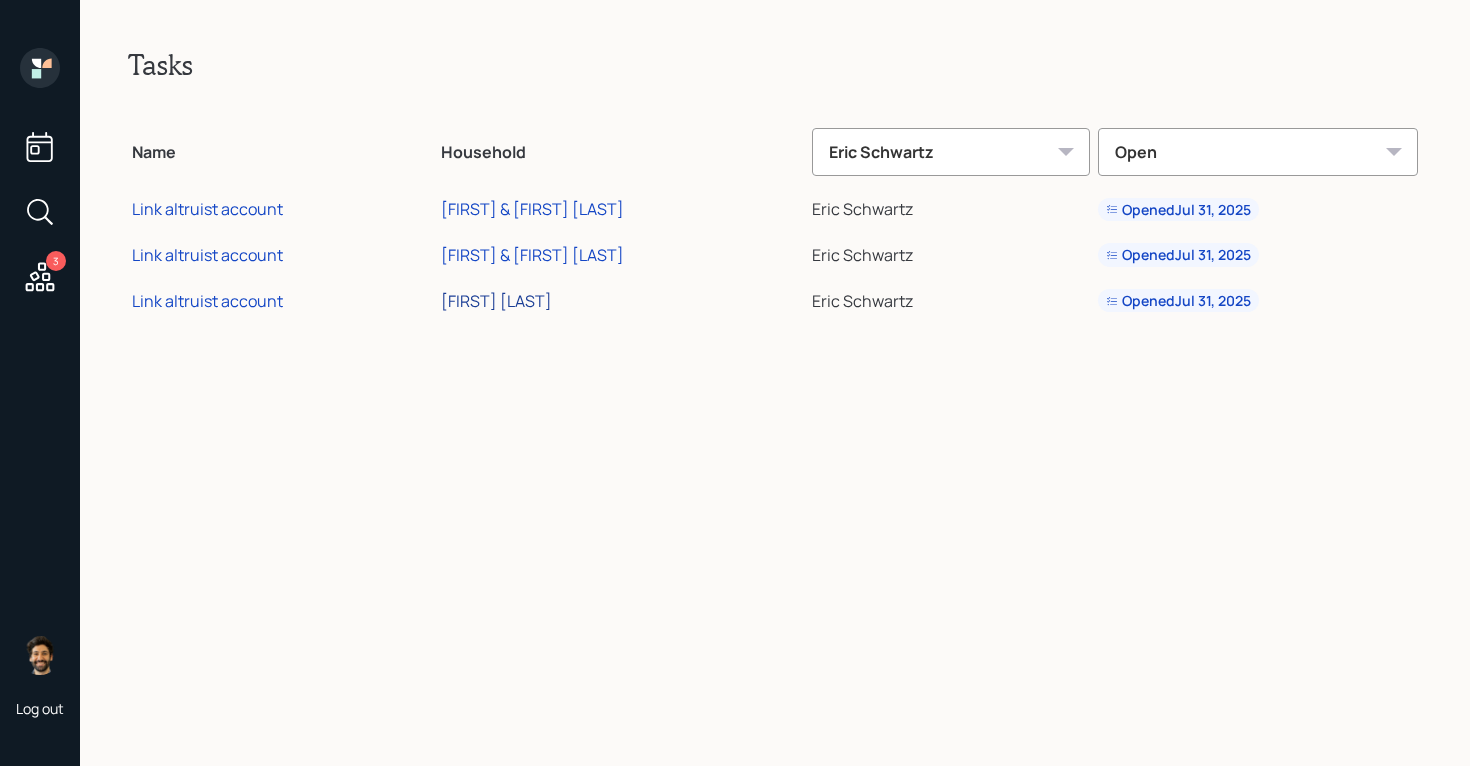 click on "[FIRST] [LAST]" at bounding box center [496, 301] 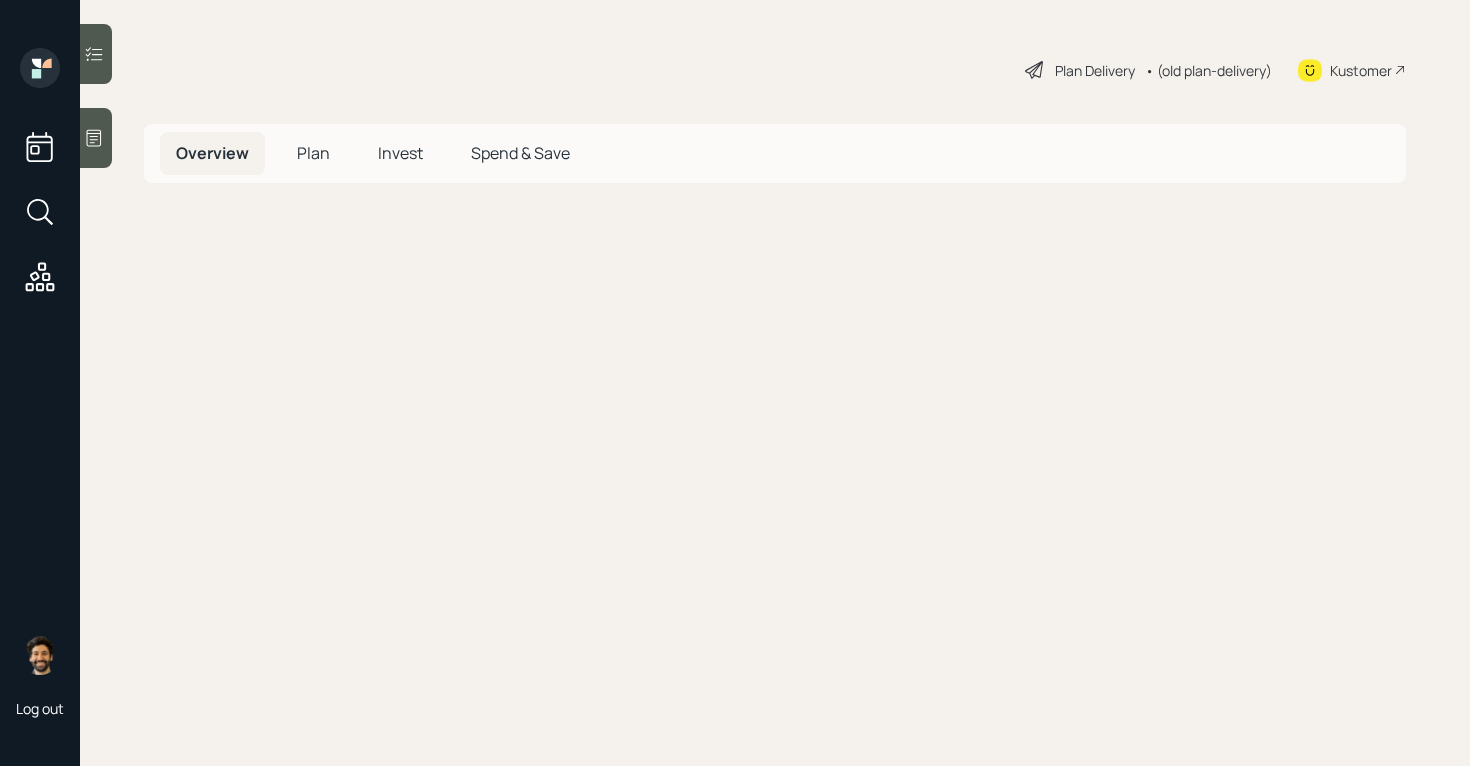 scroll, scrollTop: 0, scrollLeft: 0, axis: both 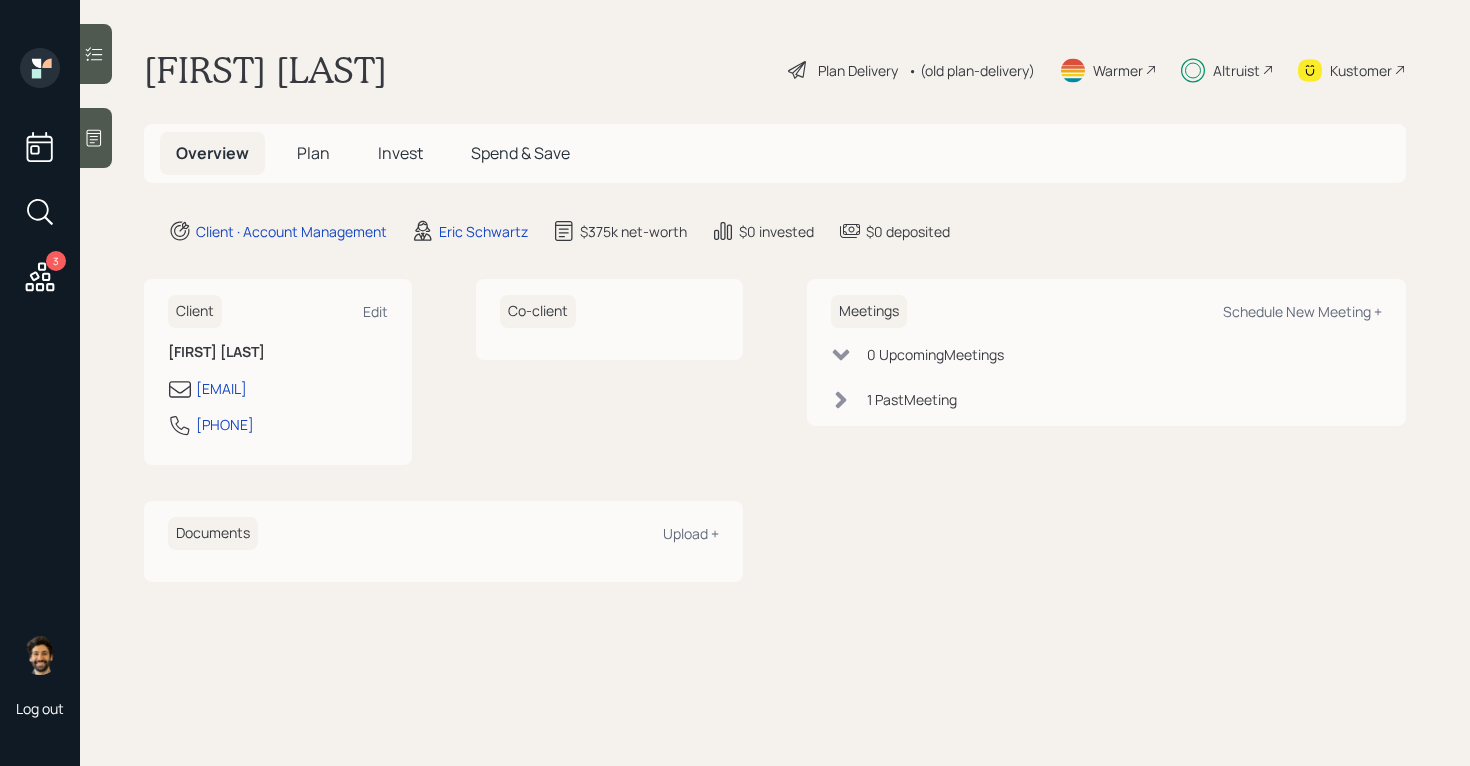 click on "Invest" at bounding box center (400, 153) 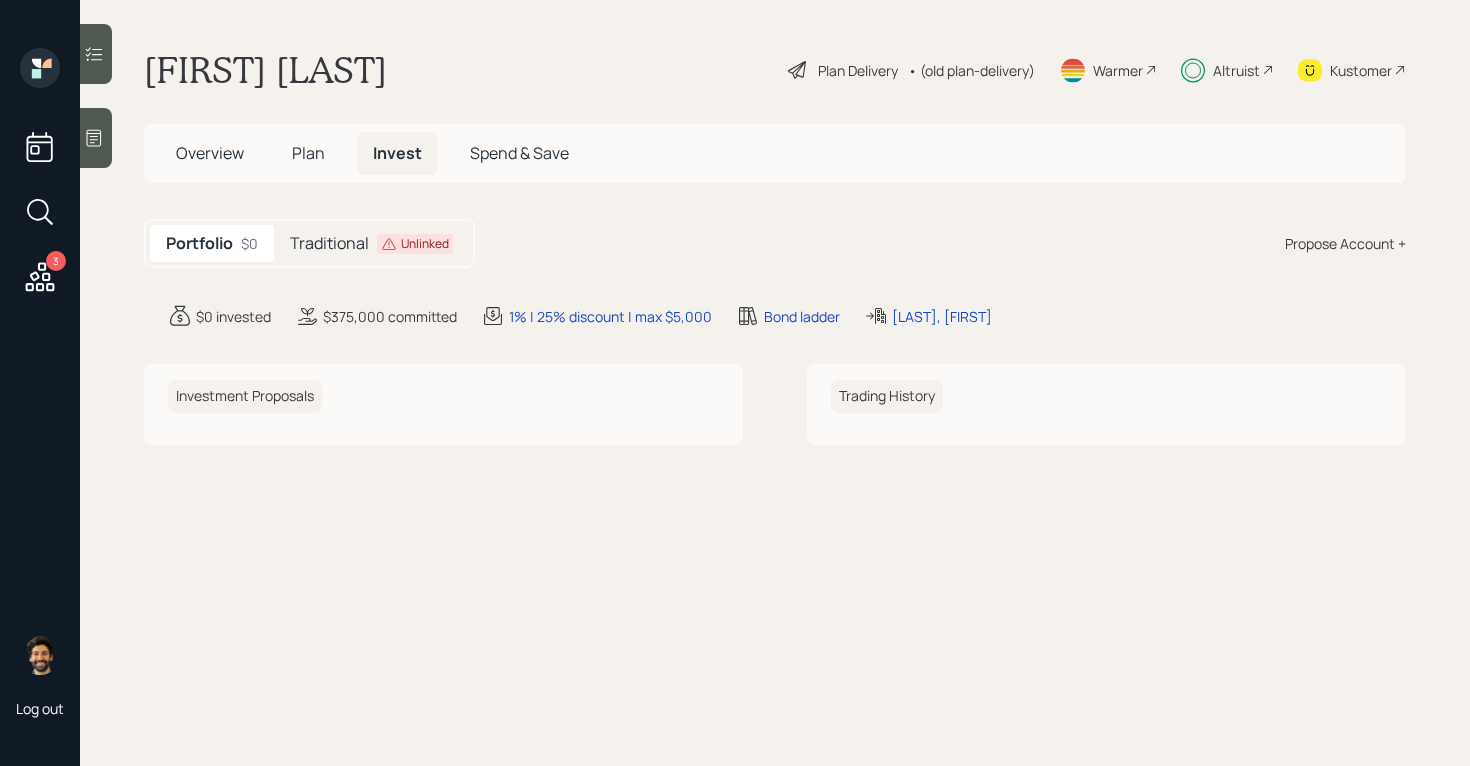 click 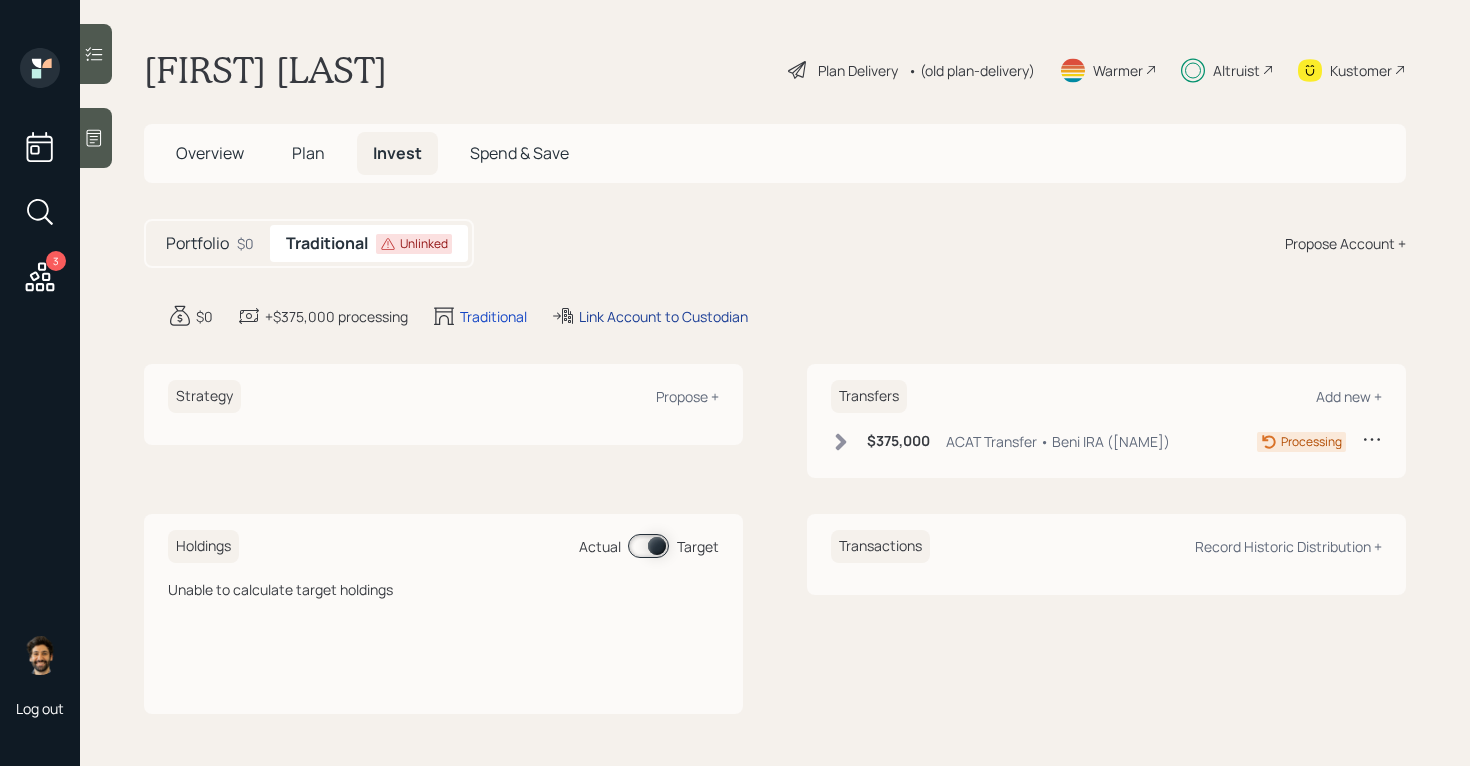 click on "Link Account to Custodian" at bounding box center [663, 316] 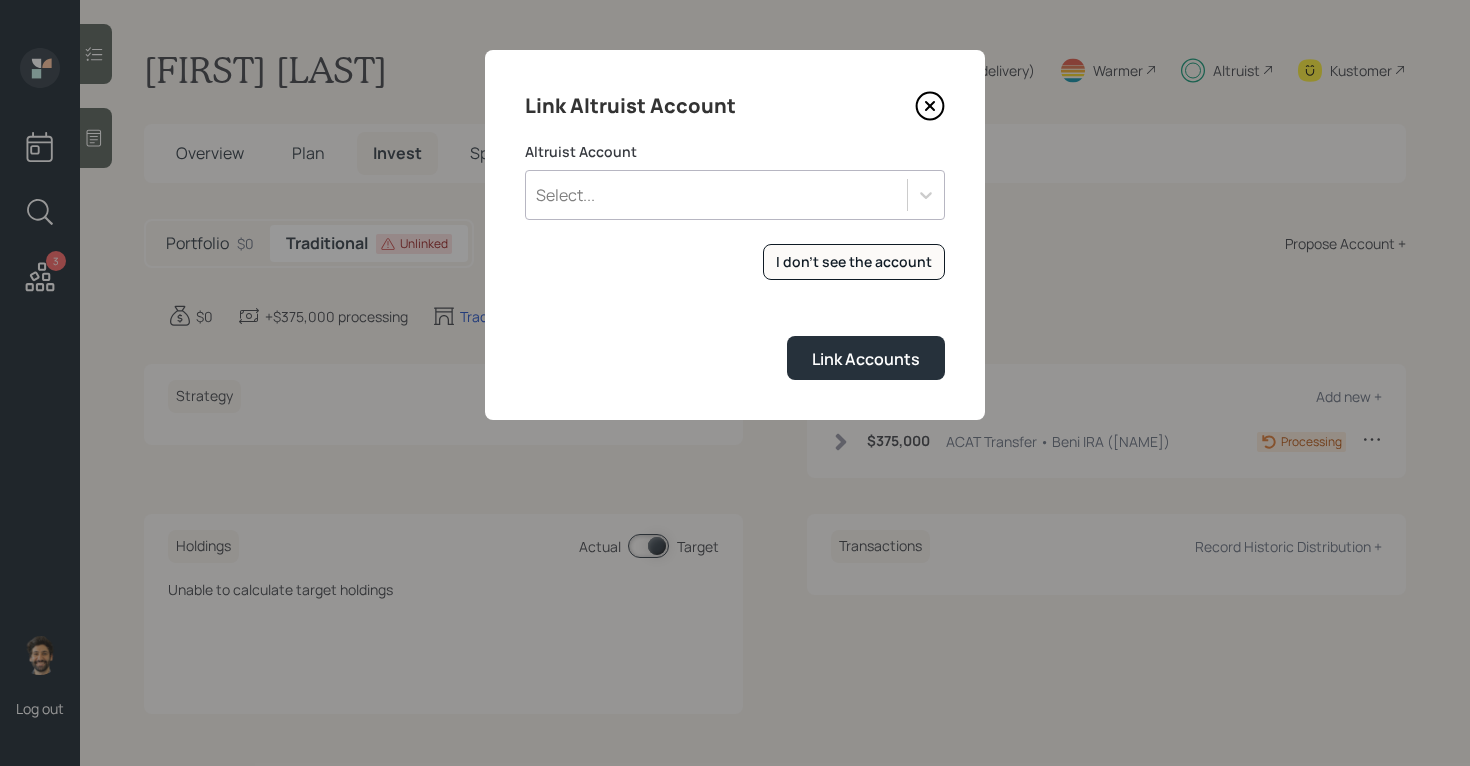 click on "Select..." at bounding box center (565, 195) 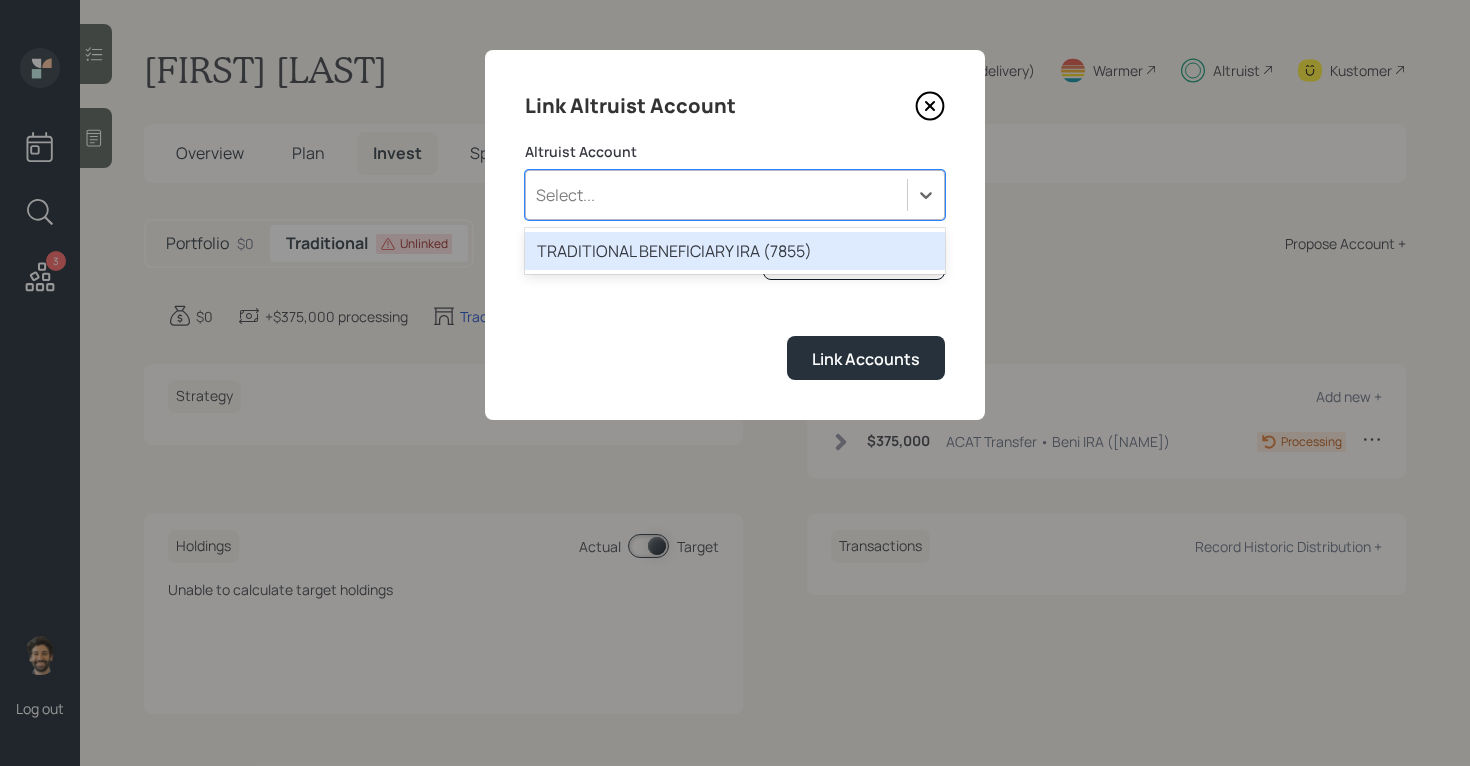 click on "TRADITIONAL BENEFICIARY IRA (7855)" at bounding box center [735, 251] 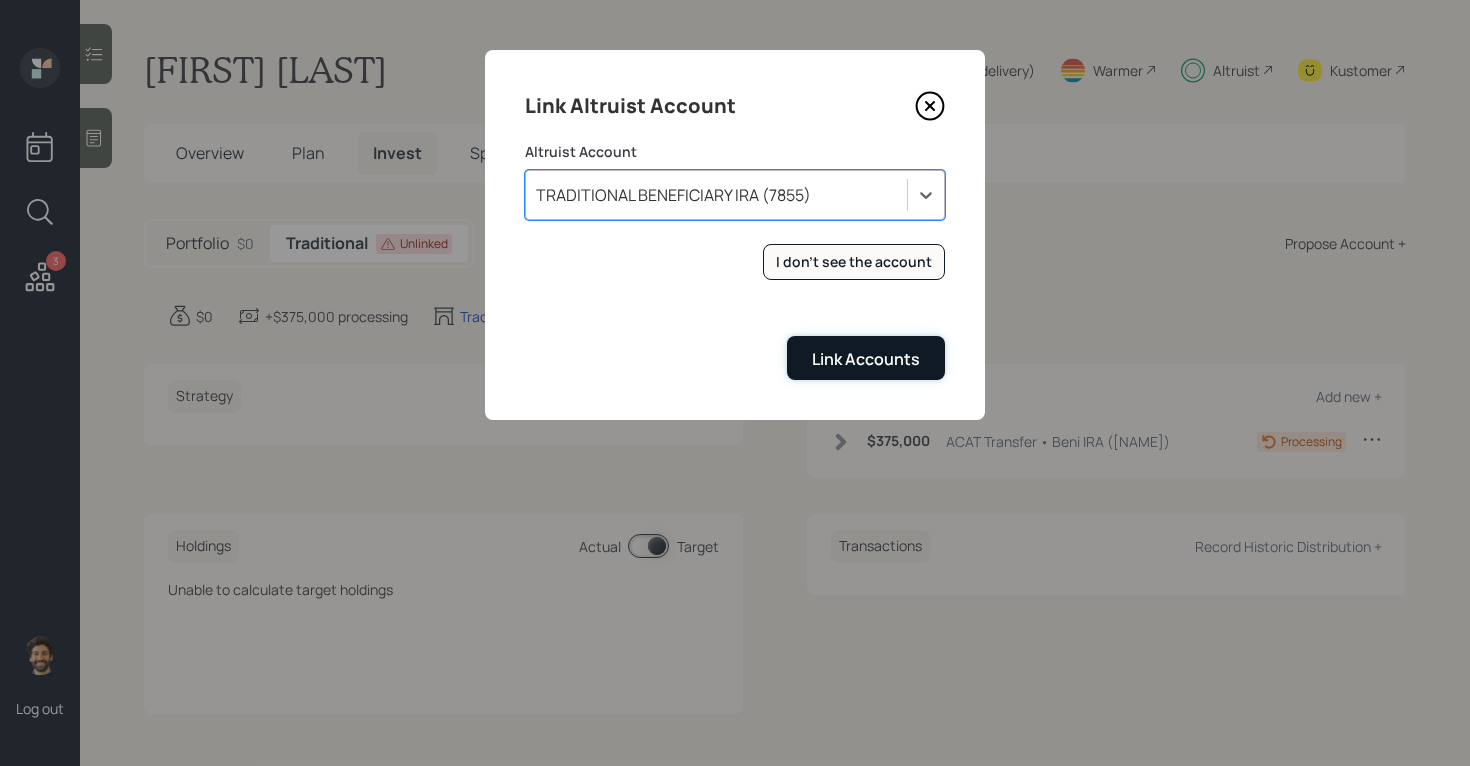 click on "Link Accounts" at bounding box center (866, 359) 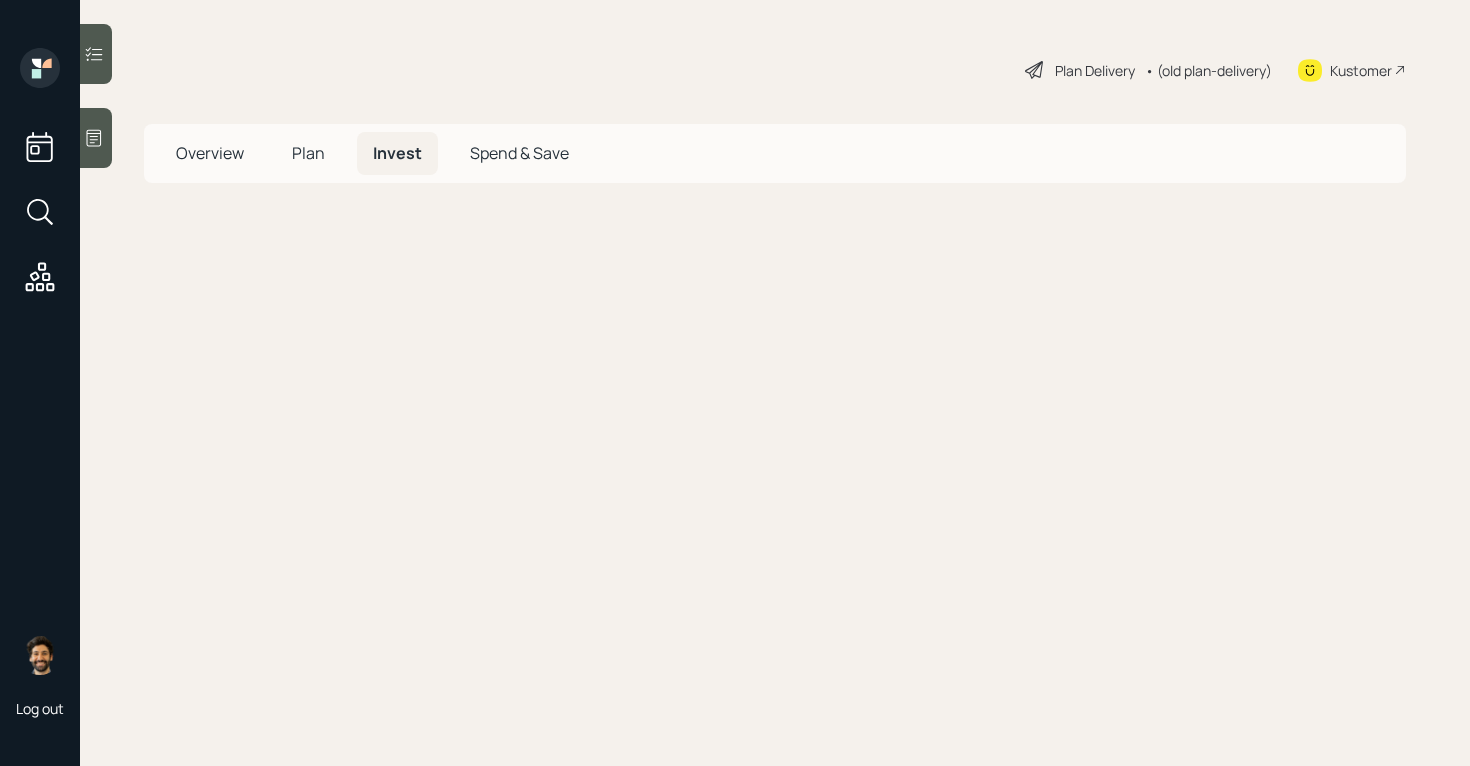 scroll, scrollTop: 0, scrollLeft: 0, axis: both 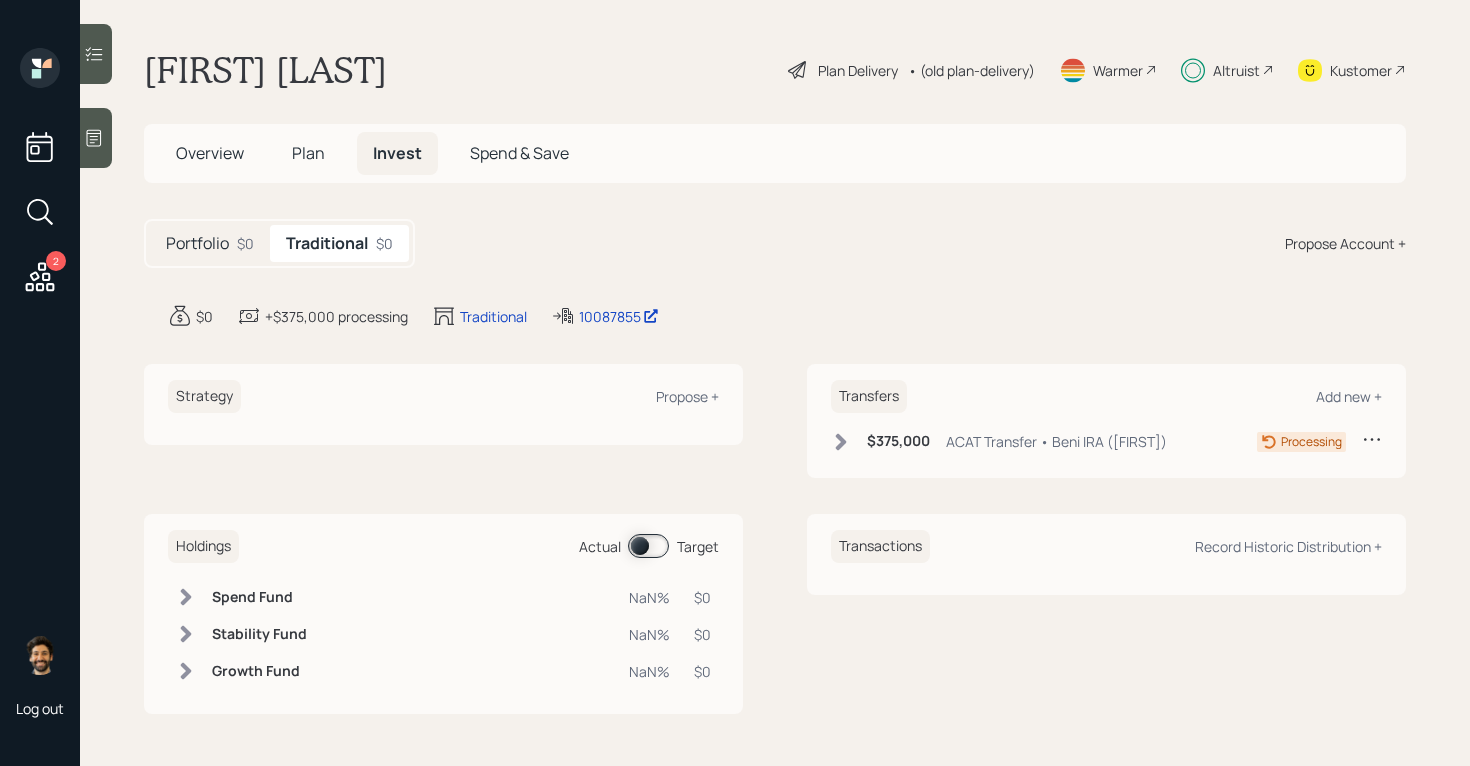 click 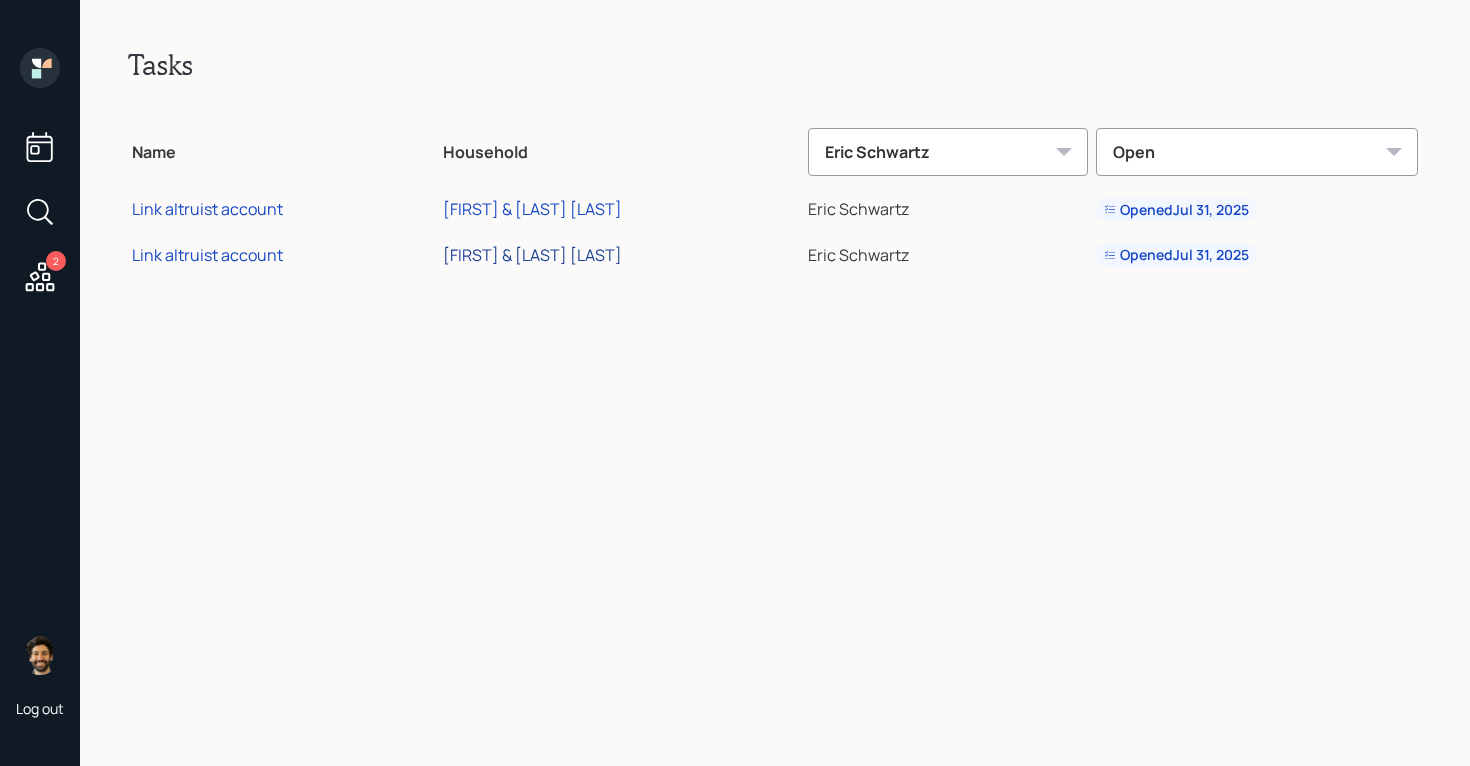 click on "Lyn & Jeffrey  Mikesell" at bounding box center (532, 255) 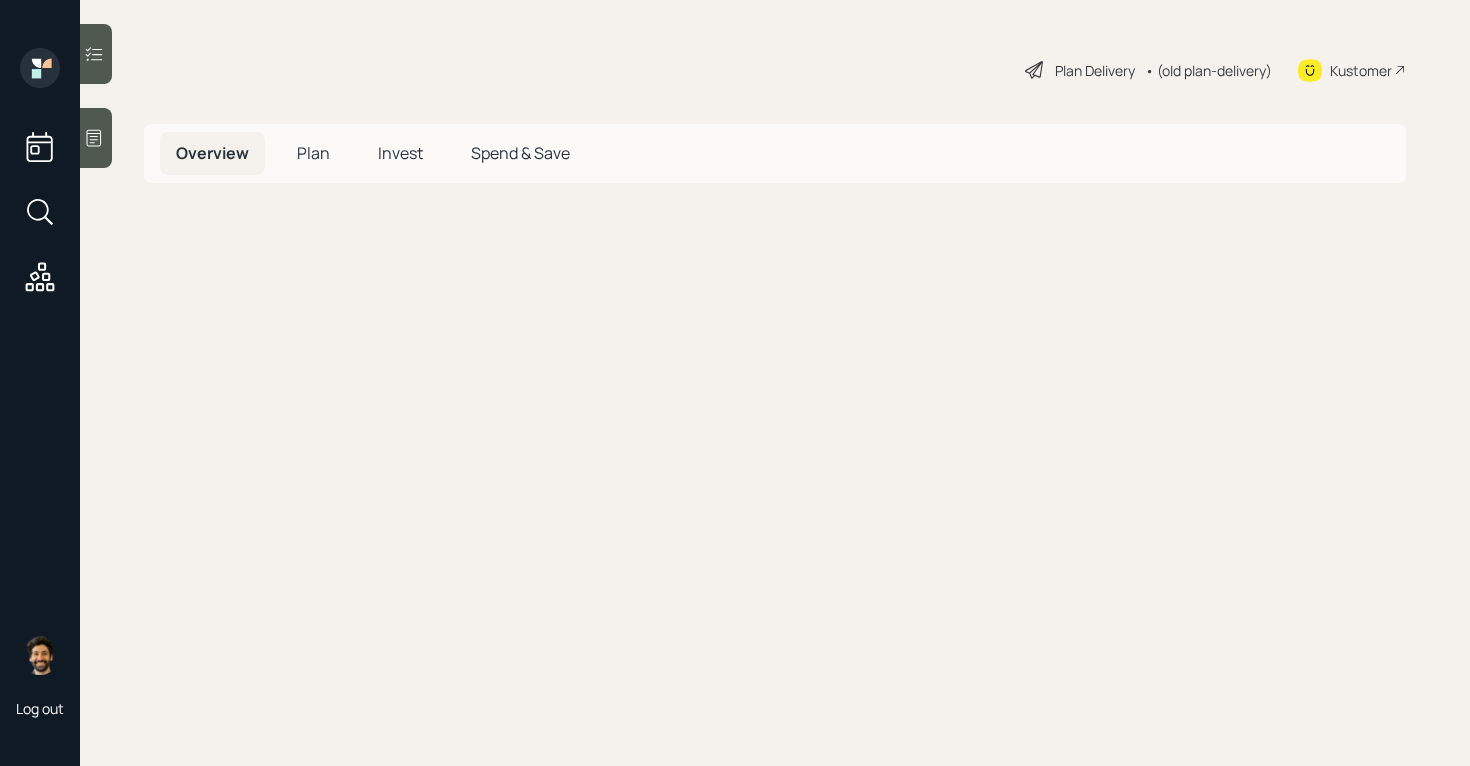 scroll, scrollTop: 0, scrollLeft: 0, axis: both 